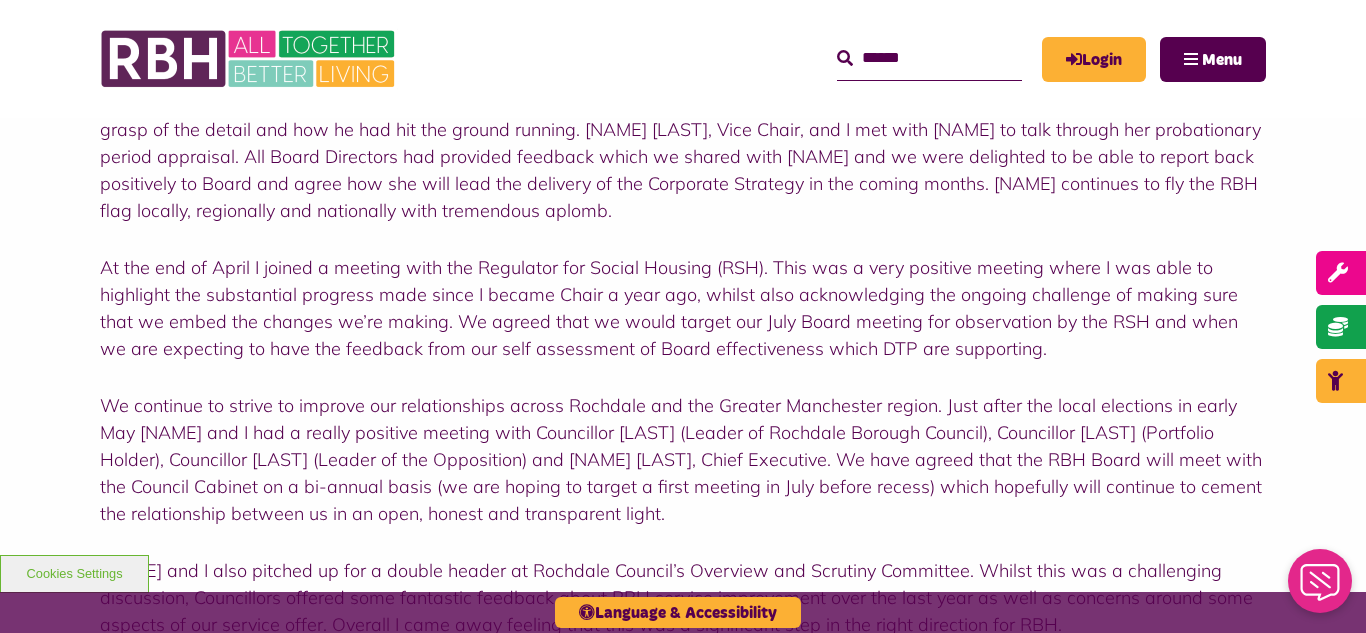 scroll, scrollTop: 0, scrollLeft: 0, axis: both 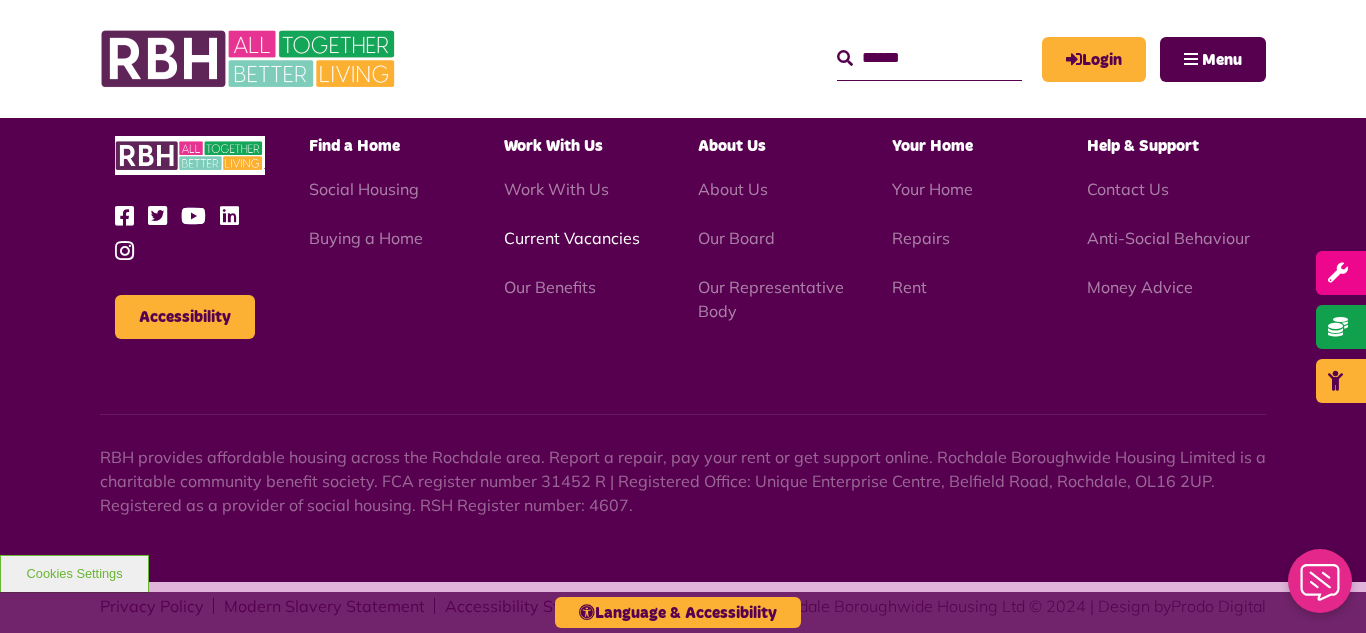 click on "Current Vacancies" at bounding box center [572, 238] 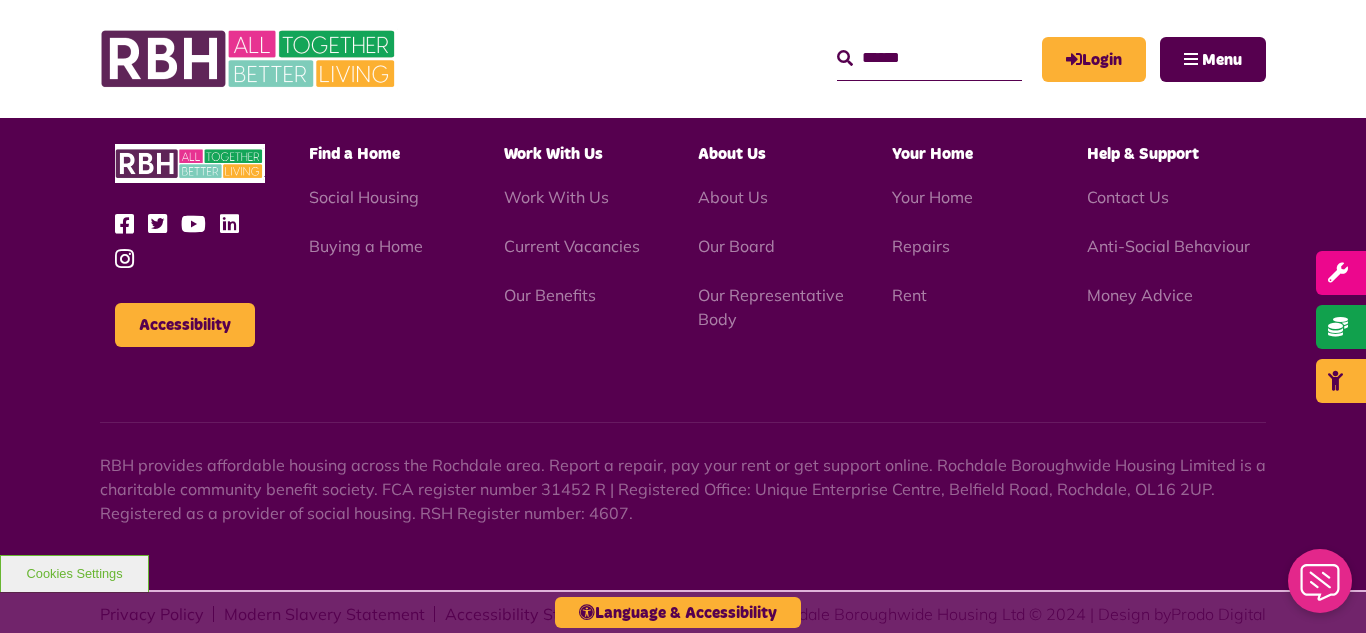 scroll, scrollTop: 2886, scrollLeft: 0, axis: vertical 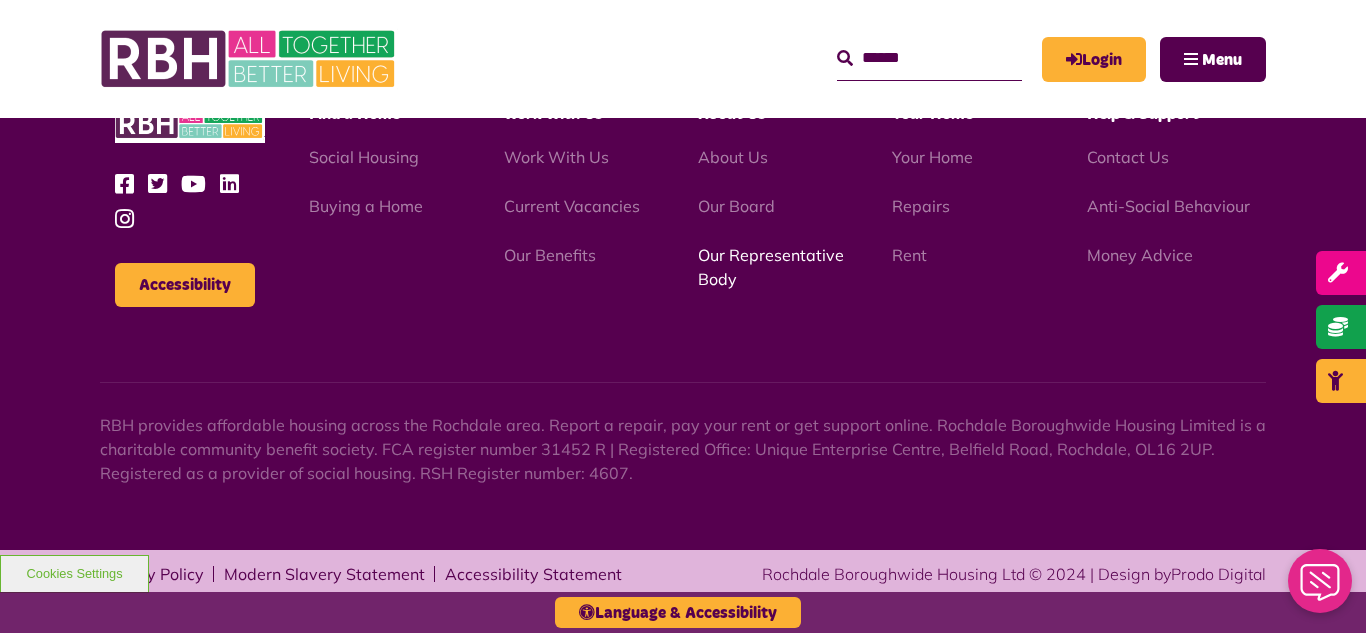 click on "Our Representative Body" at bounding box center (771, 267) 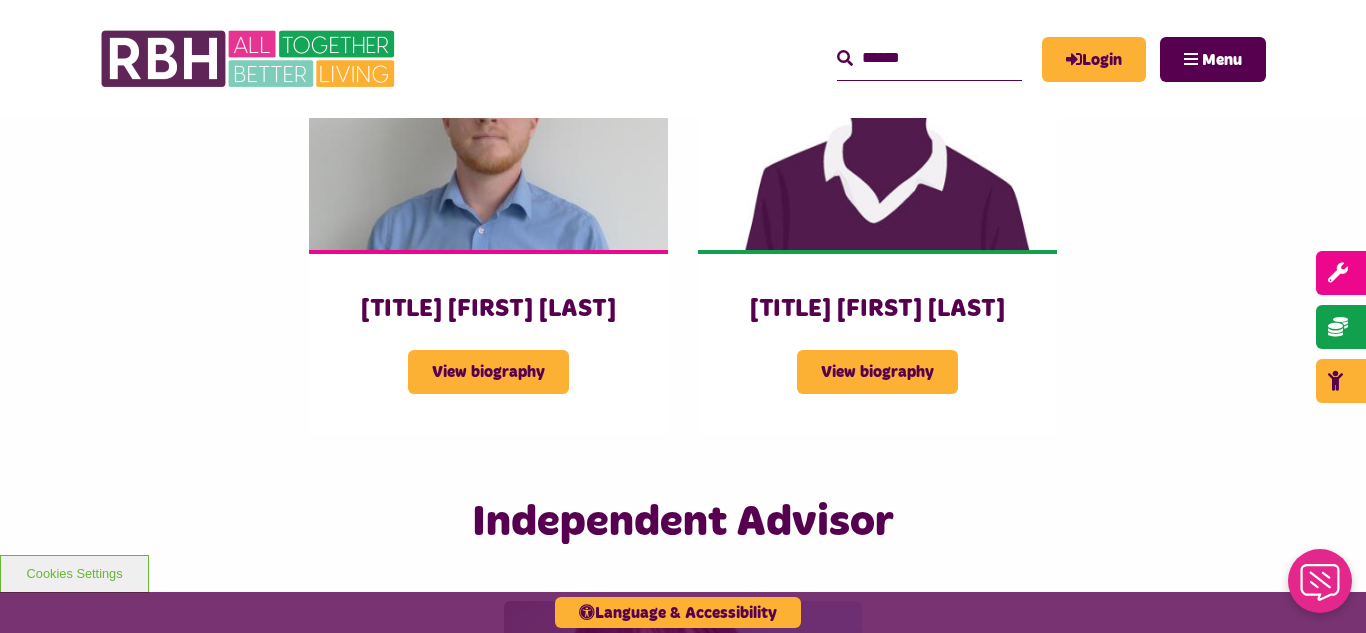 scroll, scrollTop: 4400, scrollLeft: 0, axis: vertical 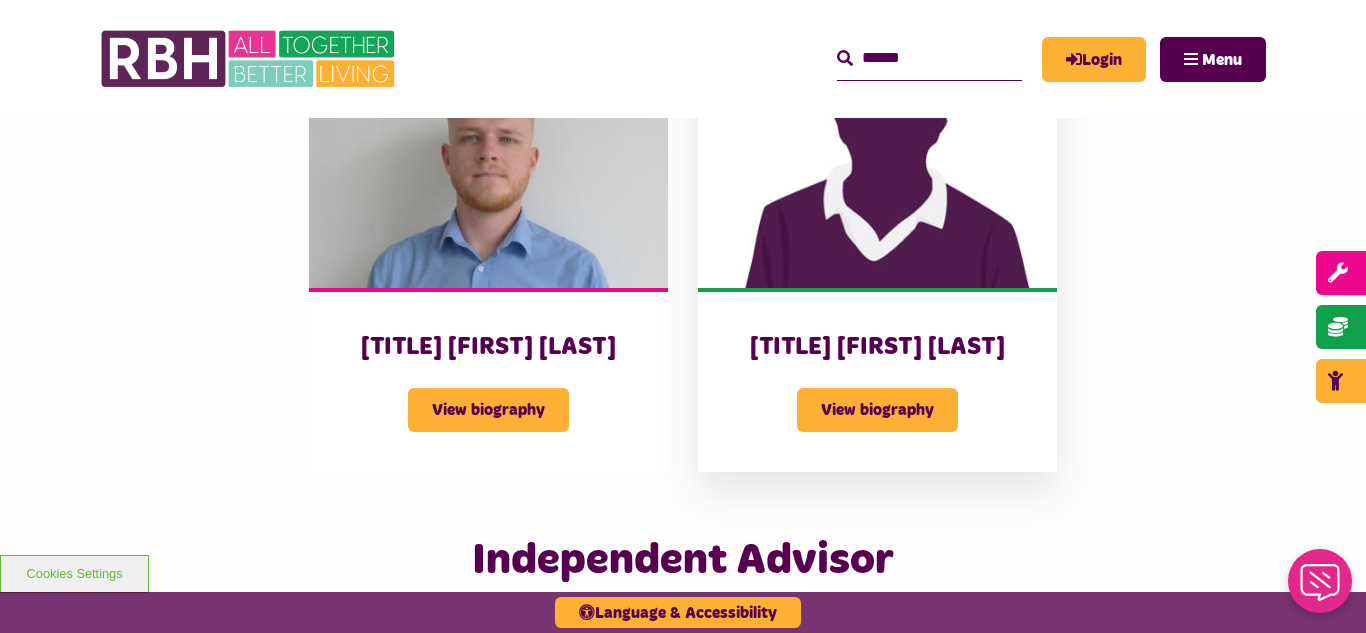 click at bounding box center [877, 176] 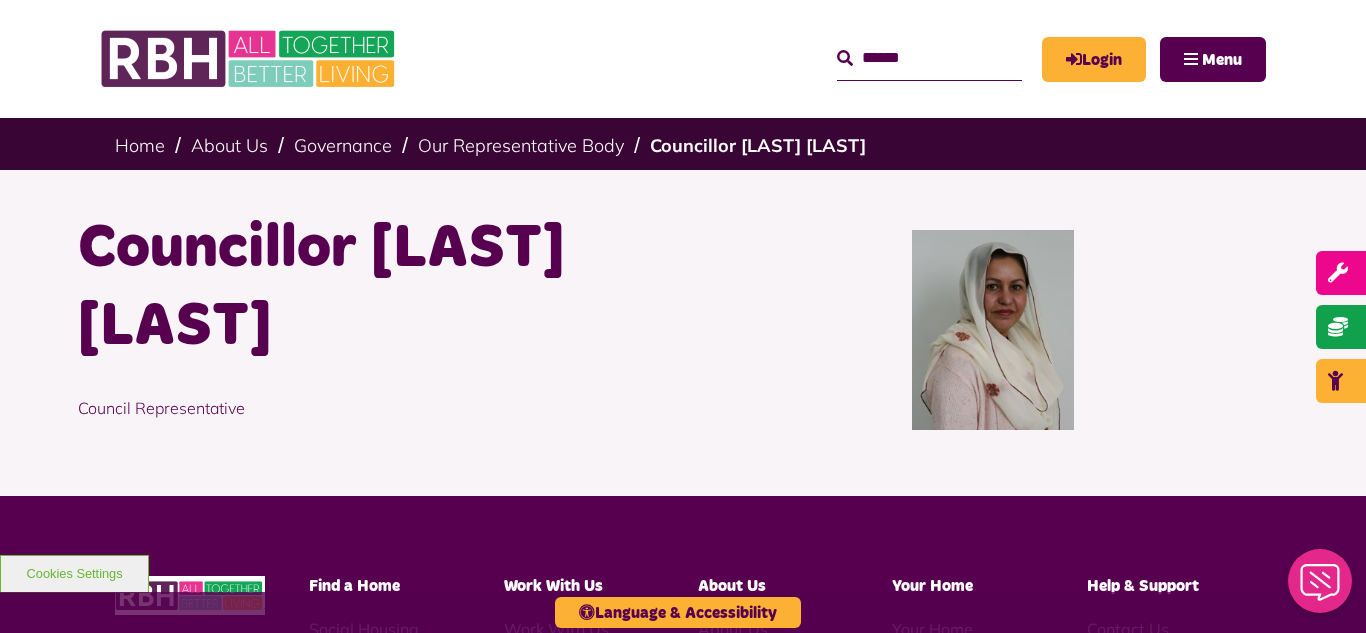 scroll, scrollTop: 0, scrollLeft: 0, axis: both 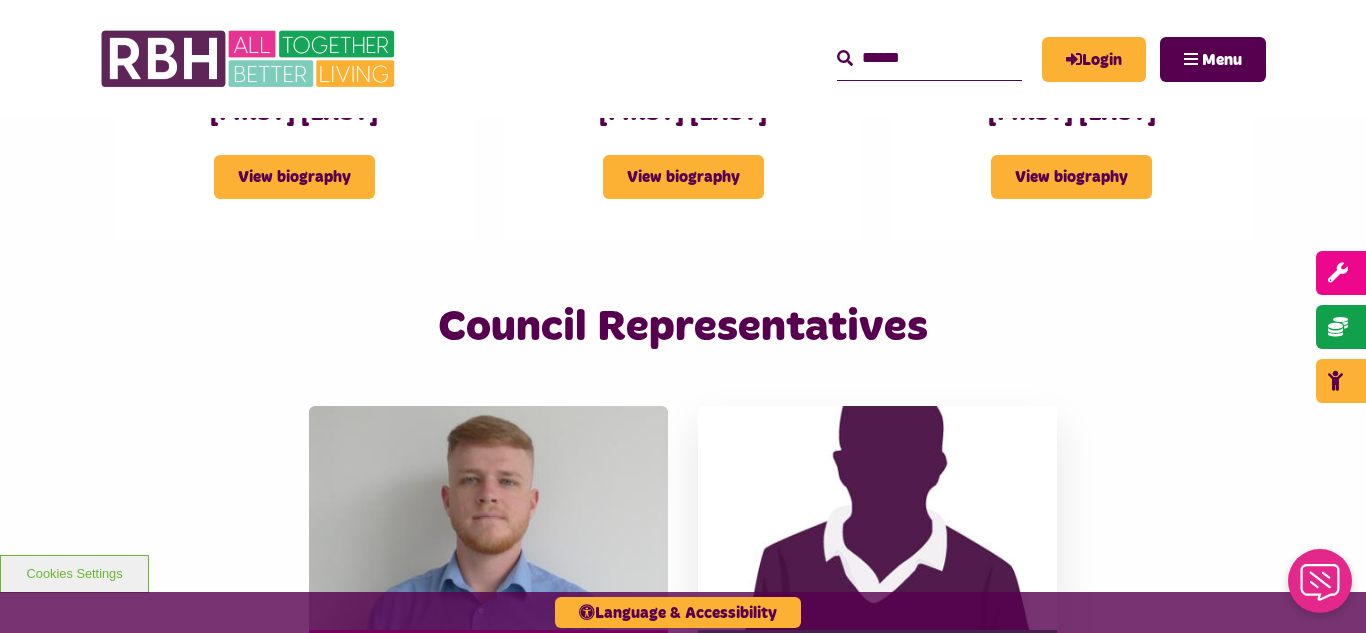 click at bounding box center (877, 518) 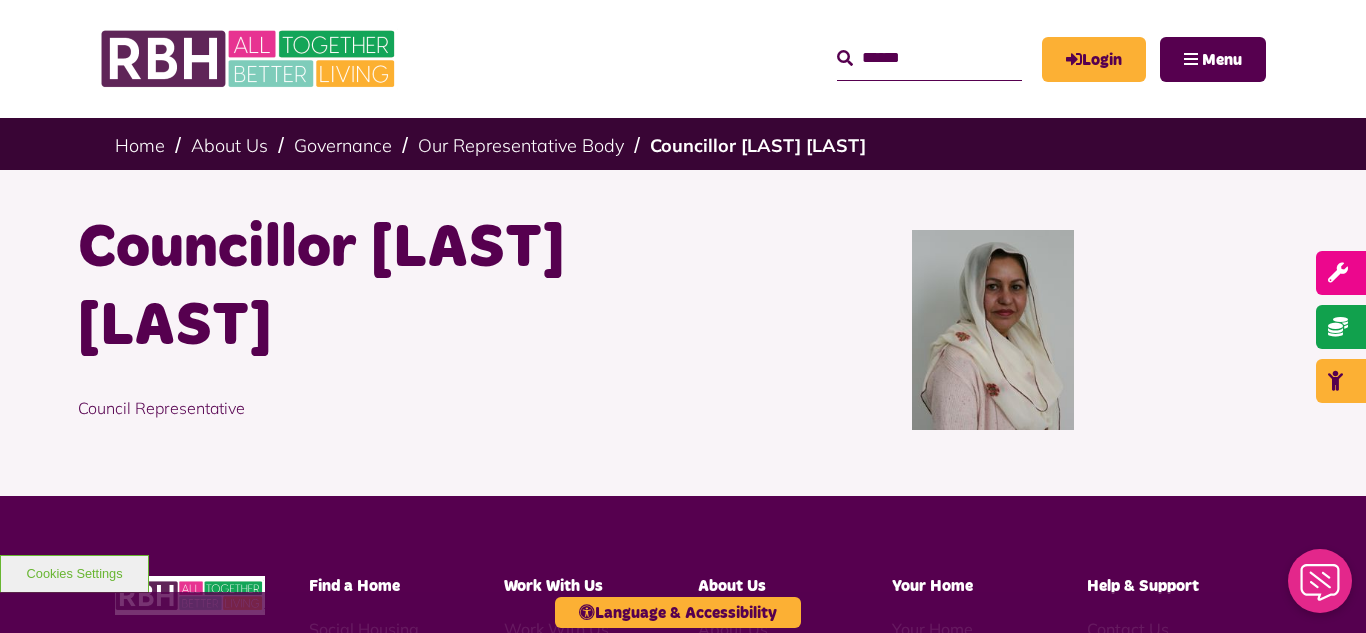 scroll, scrollTop: 0, scrollLeft: 0, axis: both 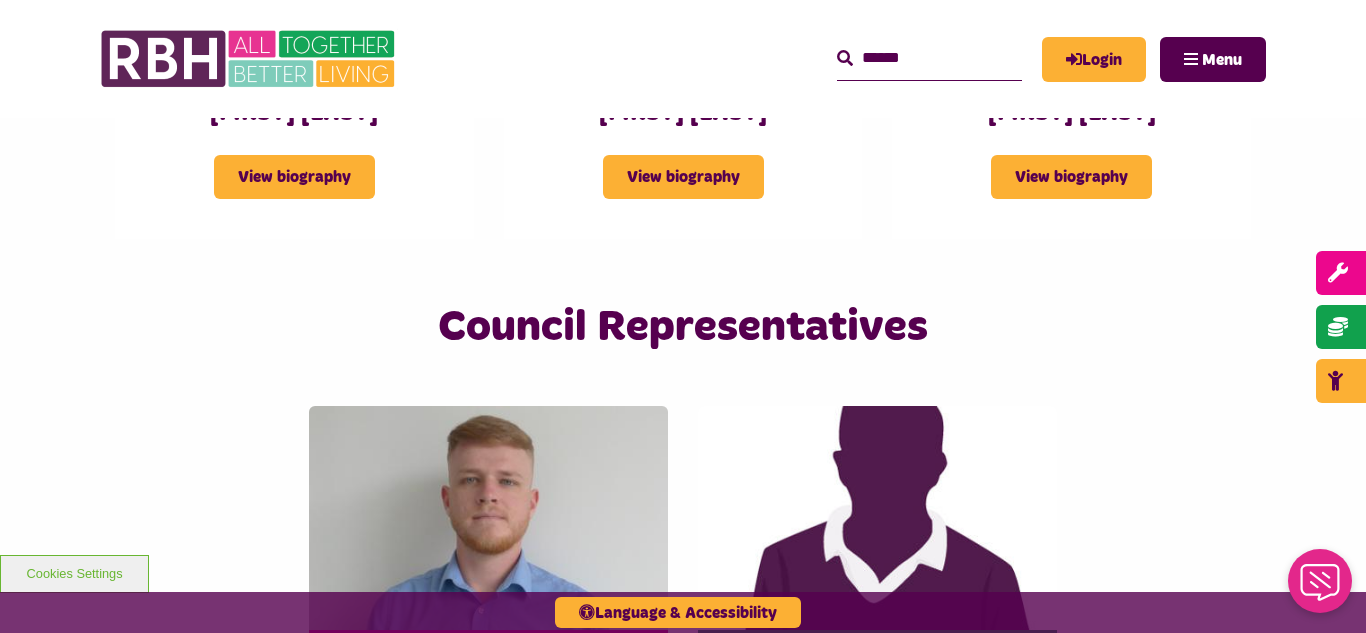 click on "Council Representatives
Councillor [FIRST] [LAST]
View biography
Councillor [FIRST] [LAST]
View biography" at bounding box center [683, 592] 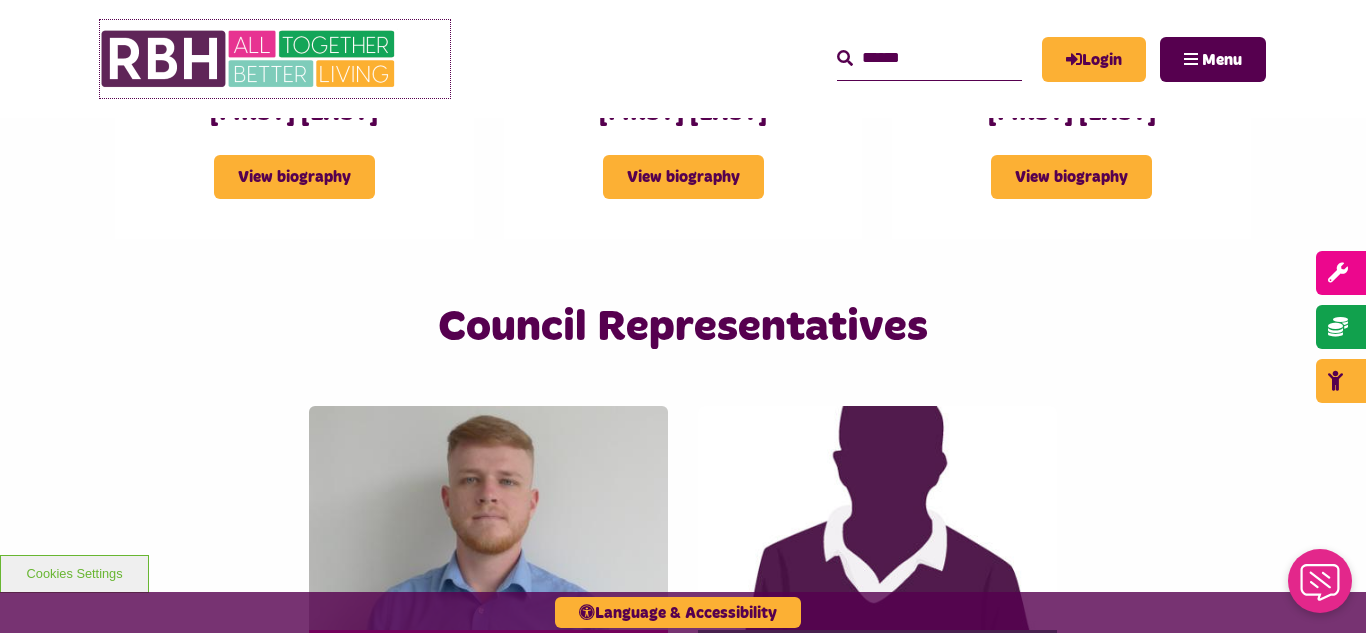 click at bounding box center [250, 59] 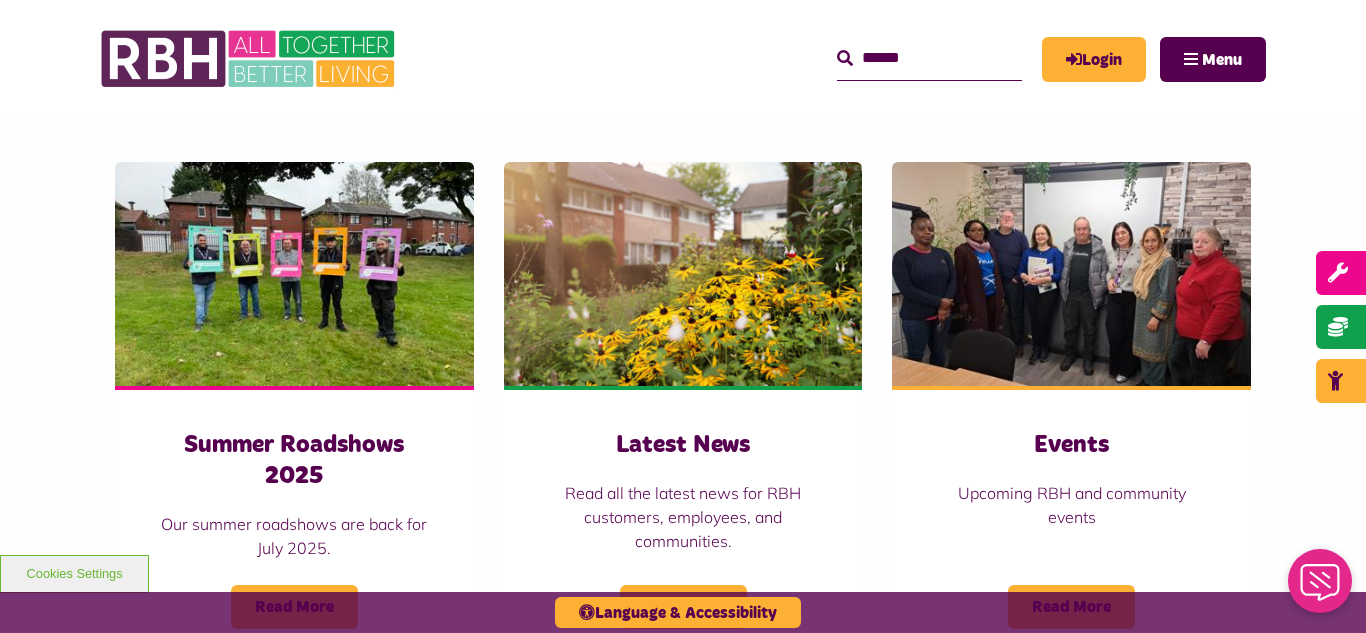 scroll, scrollTop: 1350, scrollLeft: 0, axis: vertical 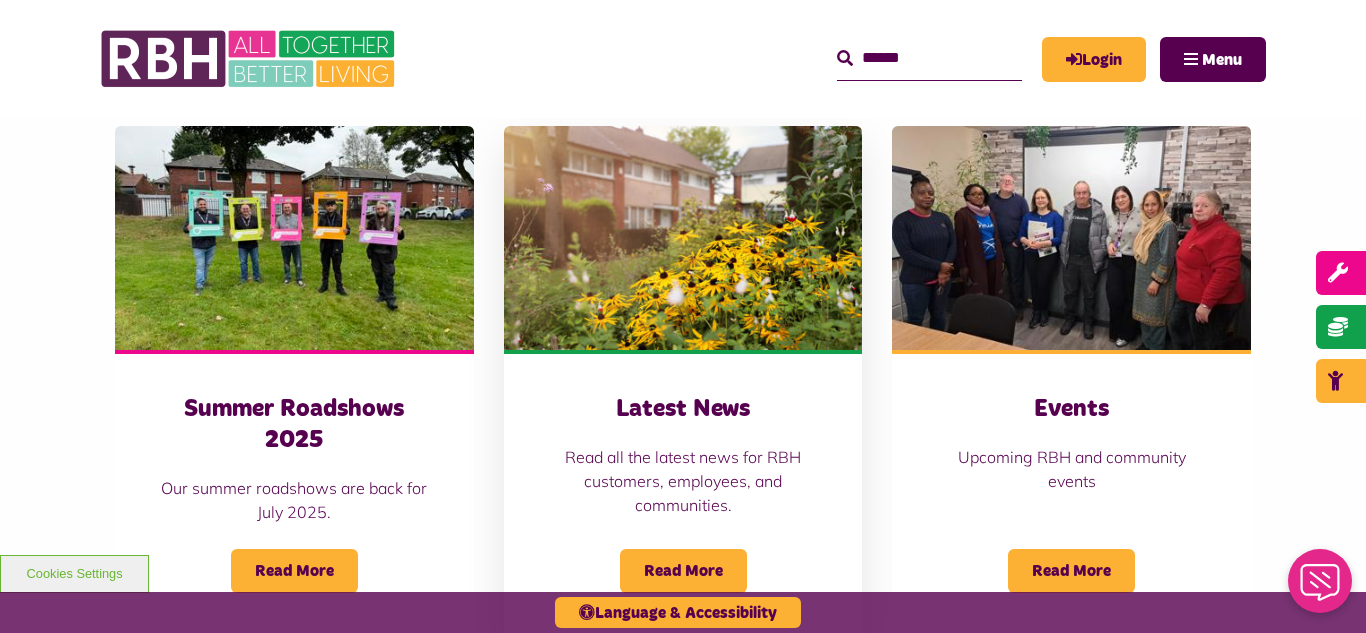 click at bounding box center [683, 238] 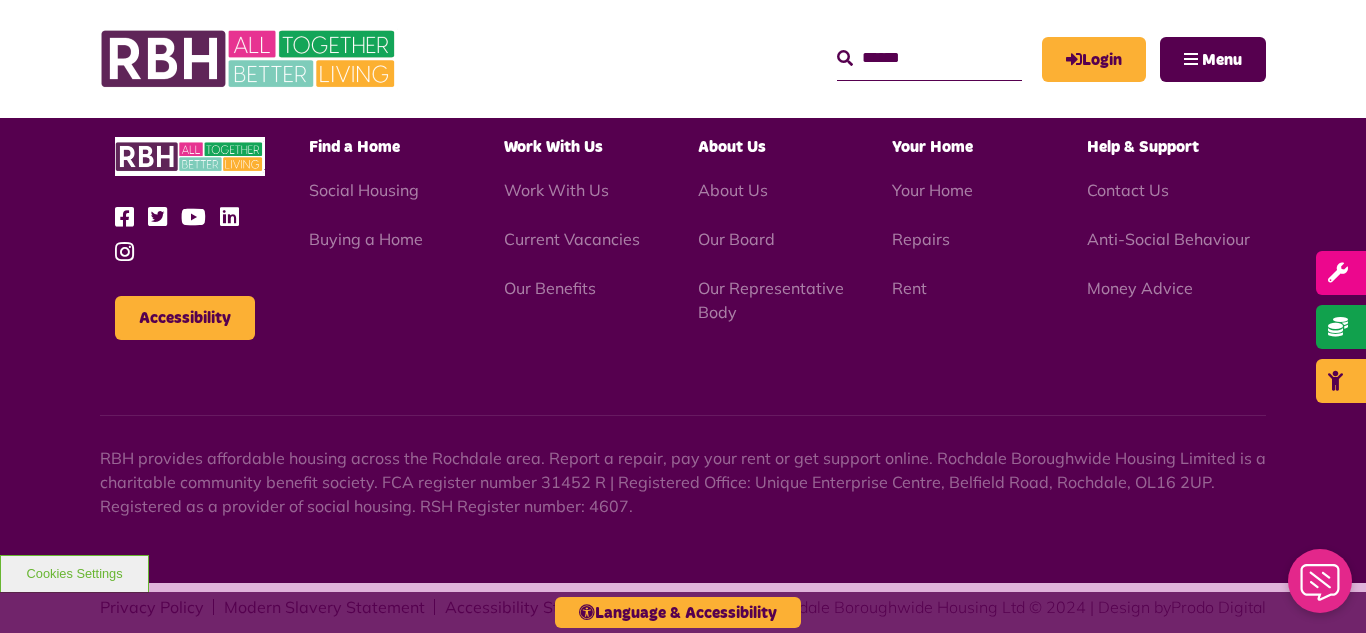 scroll, scrollTop: 2177, scrollLeft: 0, axis: vertical 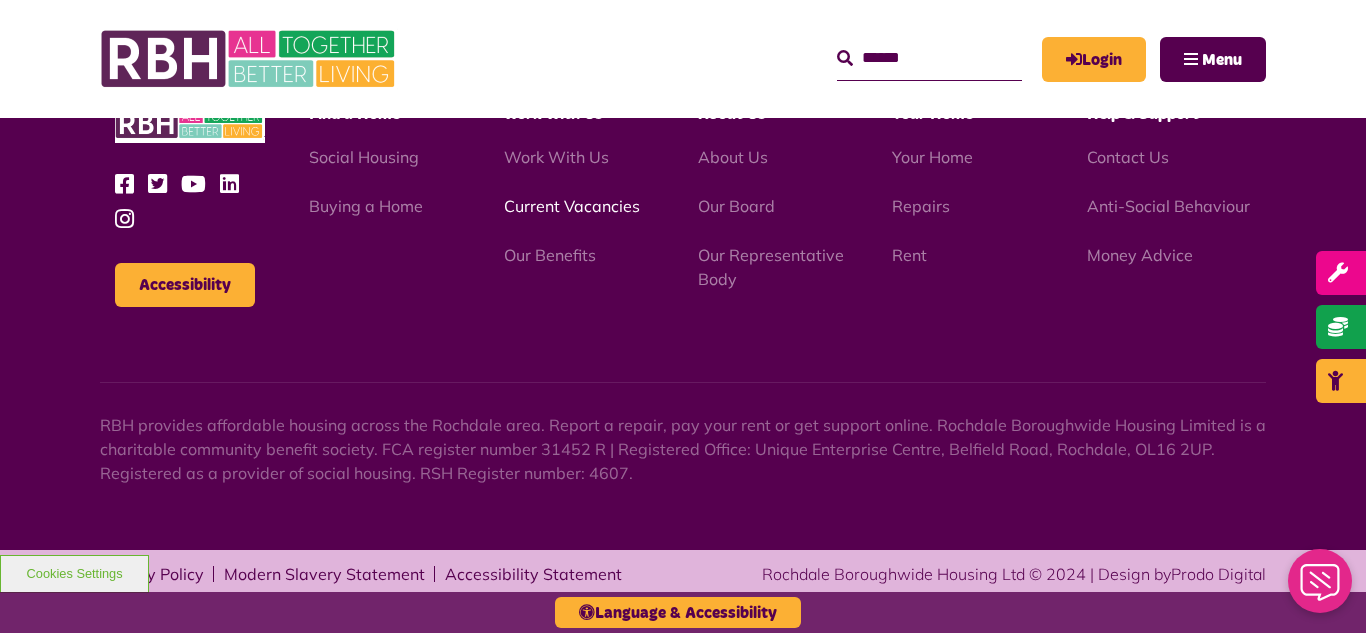 click on "Current Vacancies" at bounding box center [572, 206] 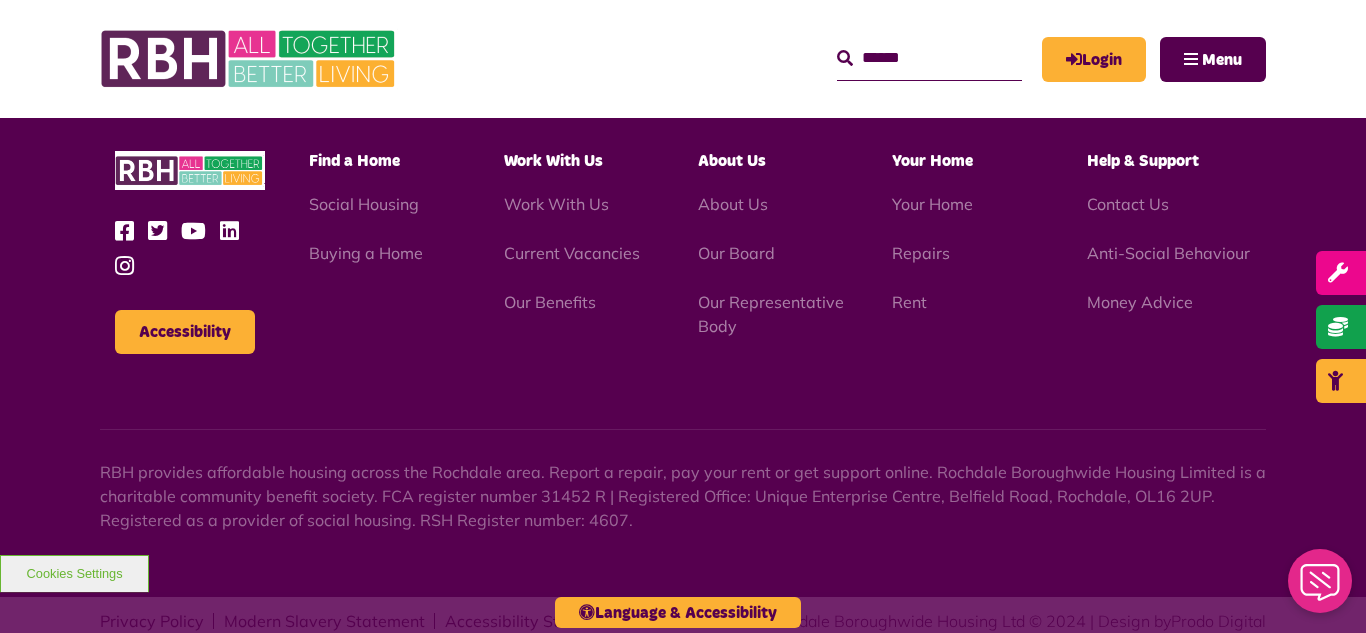 scroll, scrollTop: 2886, scrollLeft: 0, axis: vertical 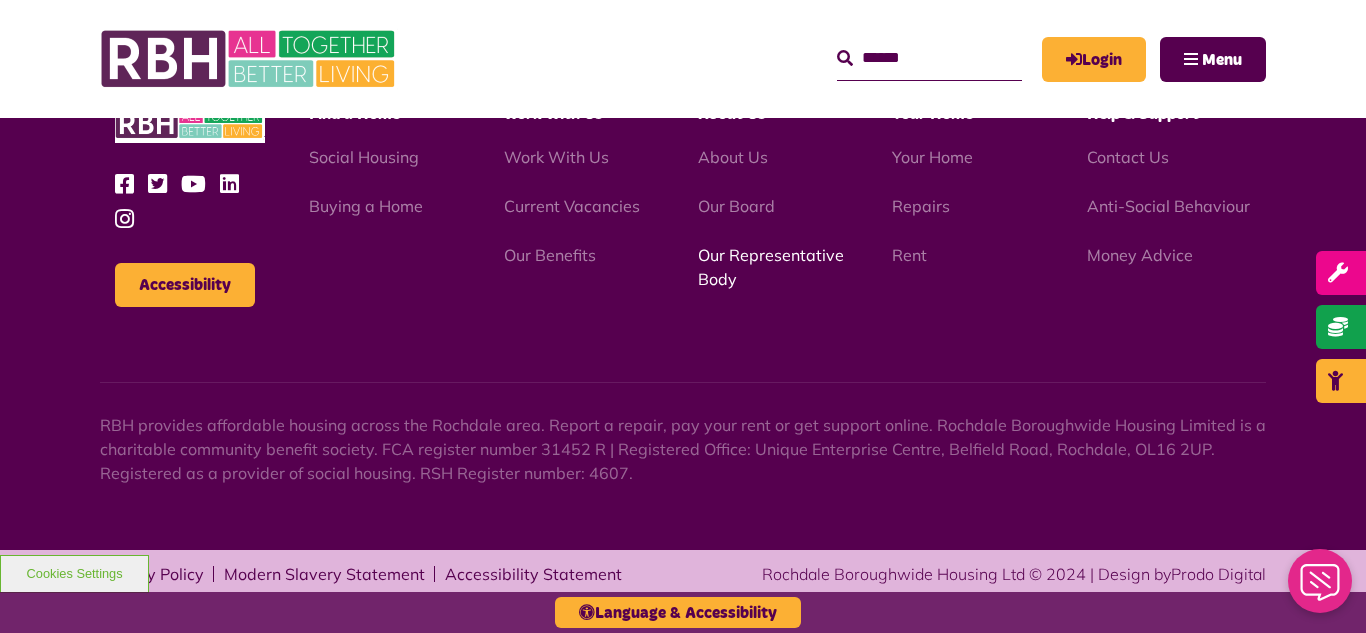click on "Our Representative Body" at bounding box center [771, 267] 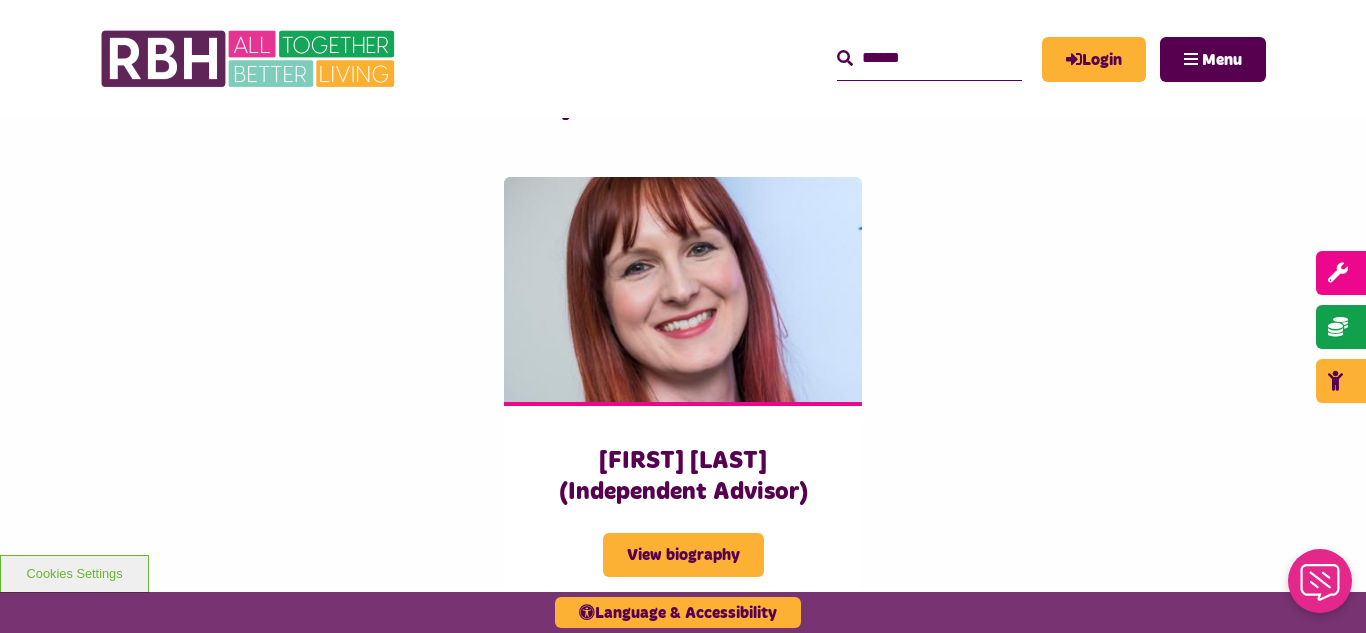 scroll, scrollTop: 4840, scrollLeft: 0, axis: vertical 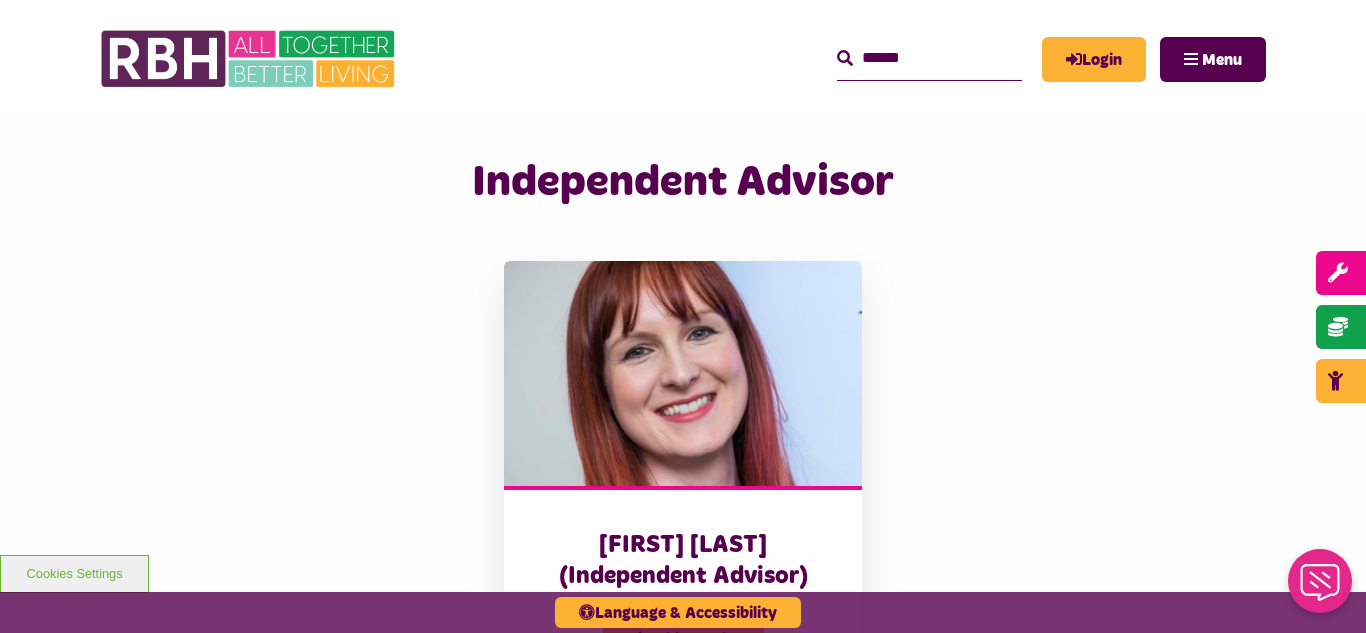 click at bounding box center [683, 373] 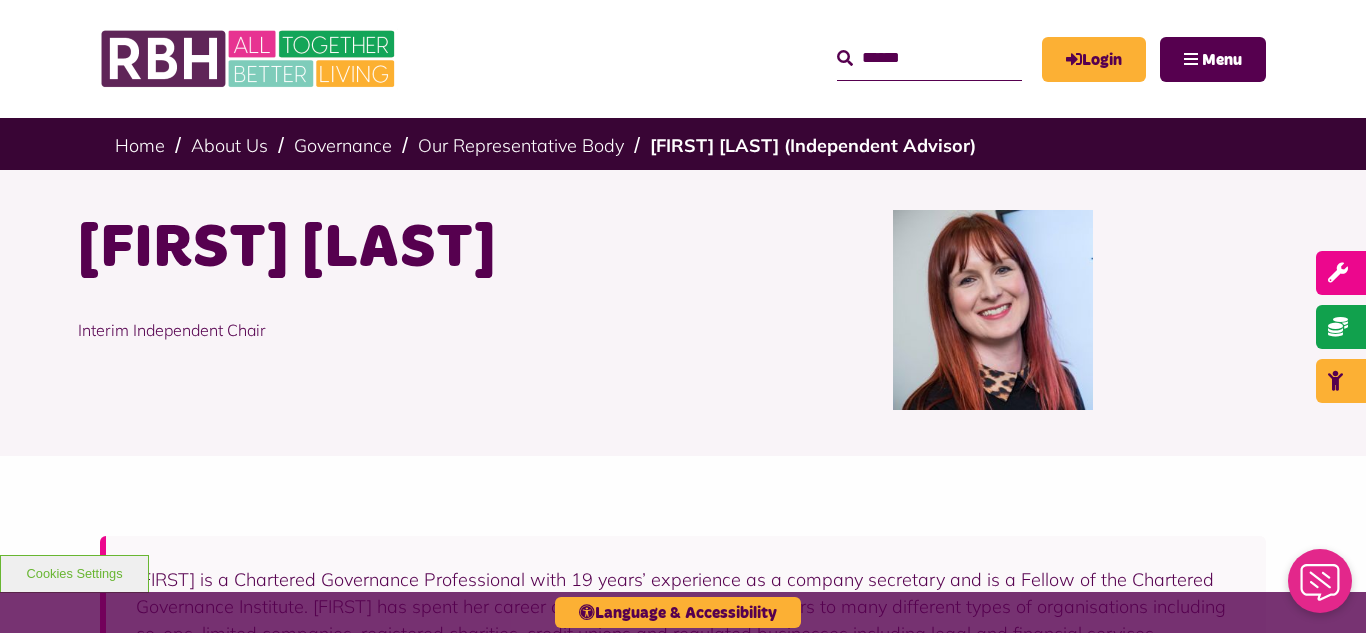 scroll, scrollTop: 0, scrollLeft: 0, axis: both 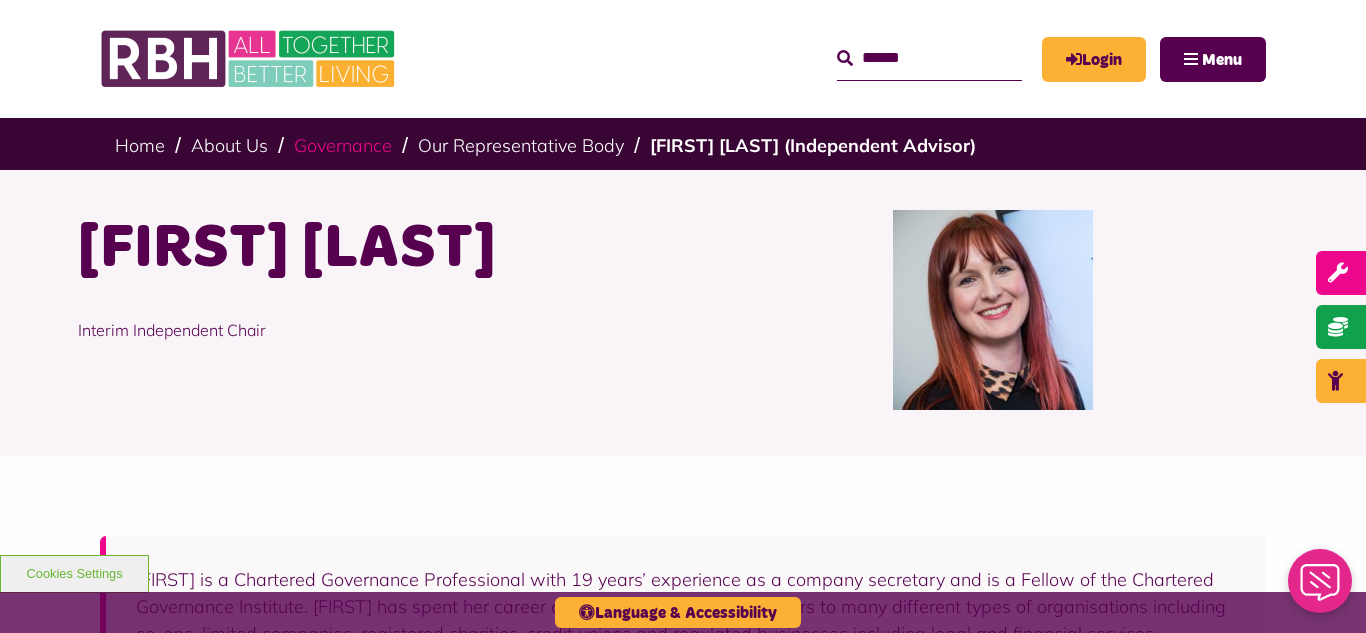 click on "Governance" at bounding box center [343, 145] 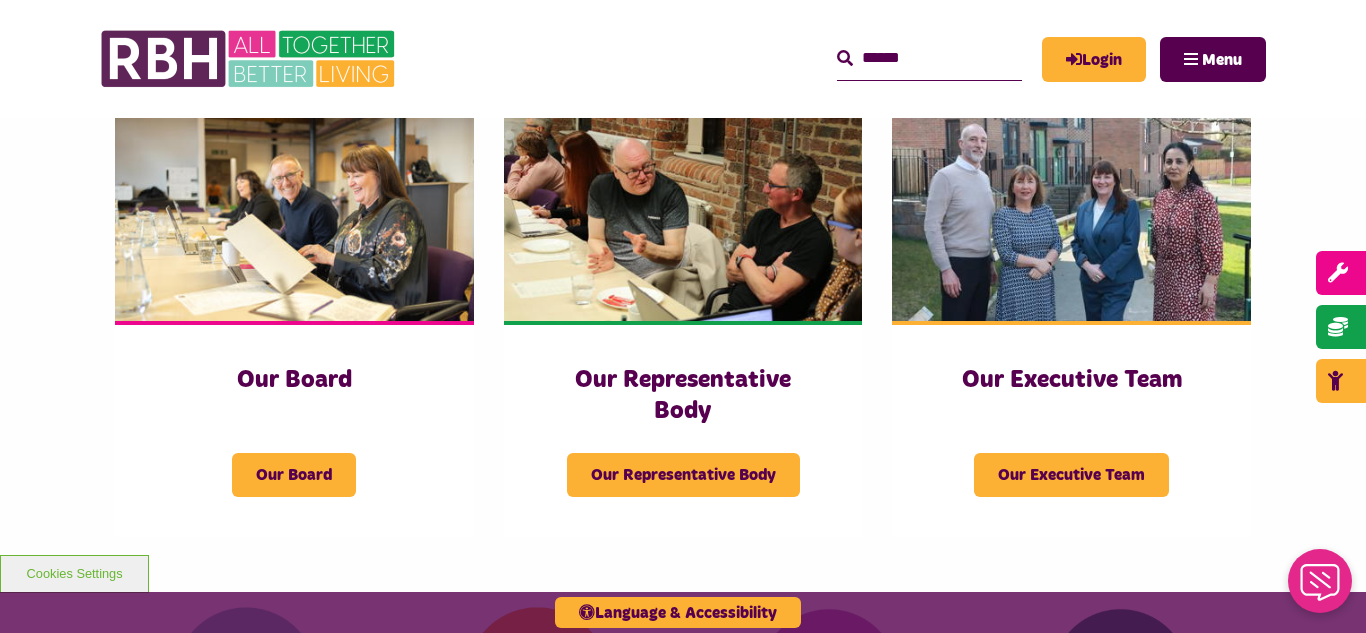 scroll, scrollTop: 320, scrollLeft: 0, axis: vertical 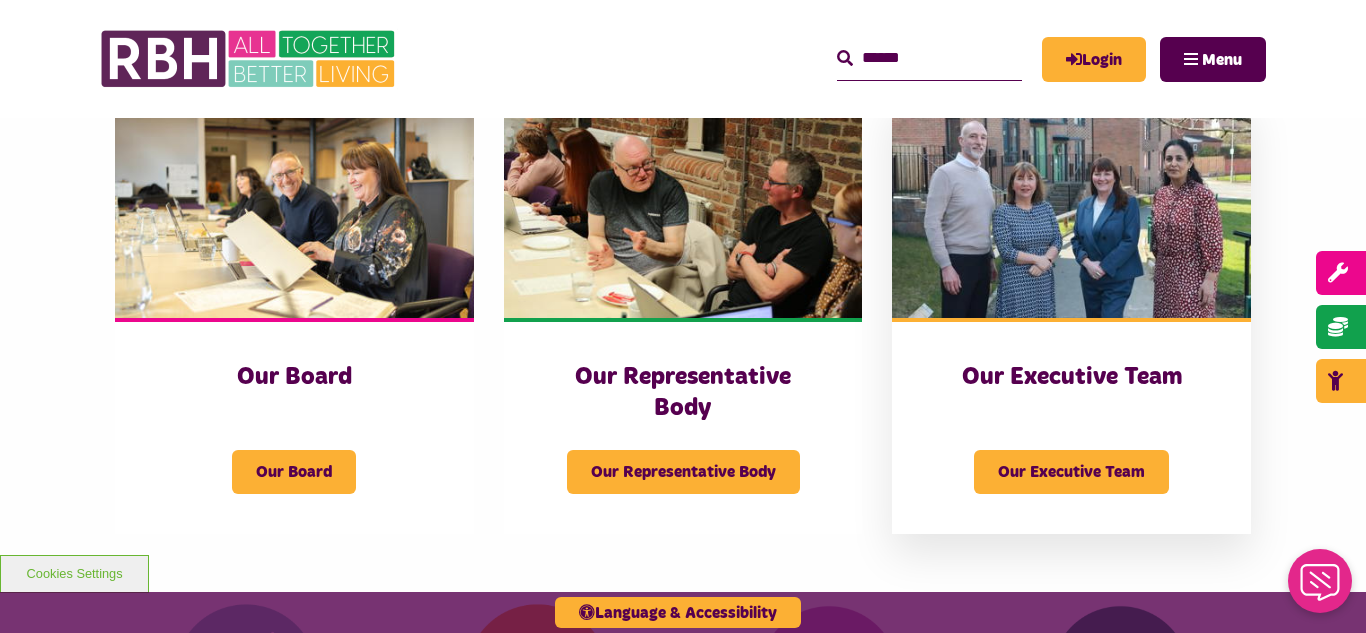 click at bounding box center [1071, 206] 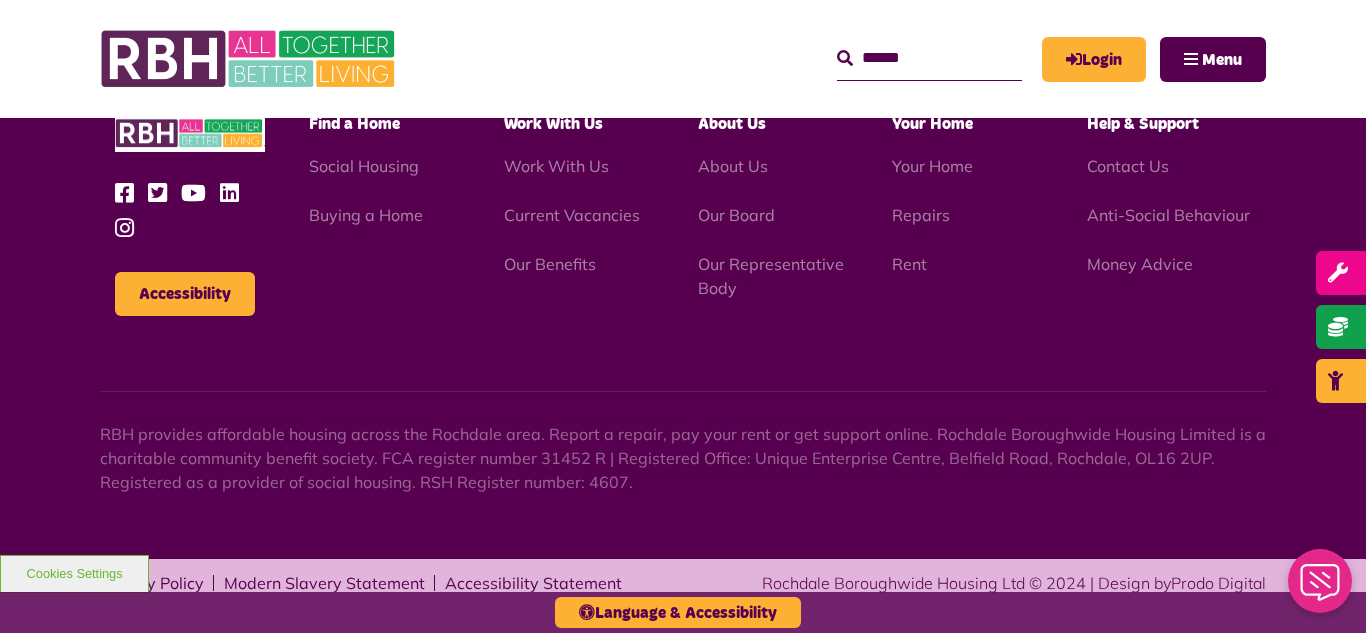 scroll, scrollTop: 1550, scrollLeft: 0, axis: vertical 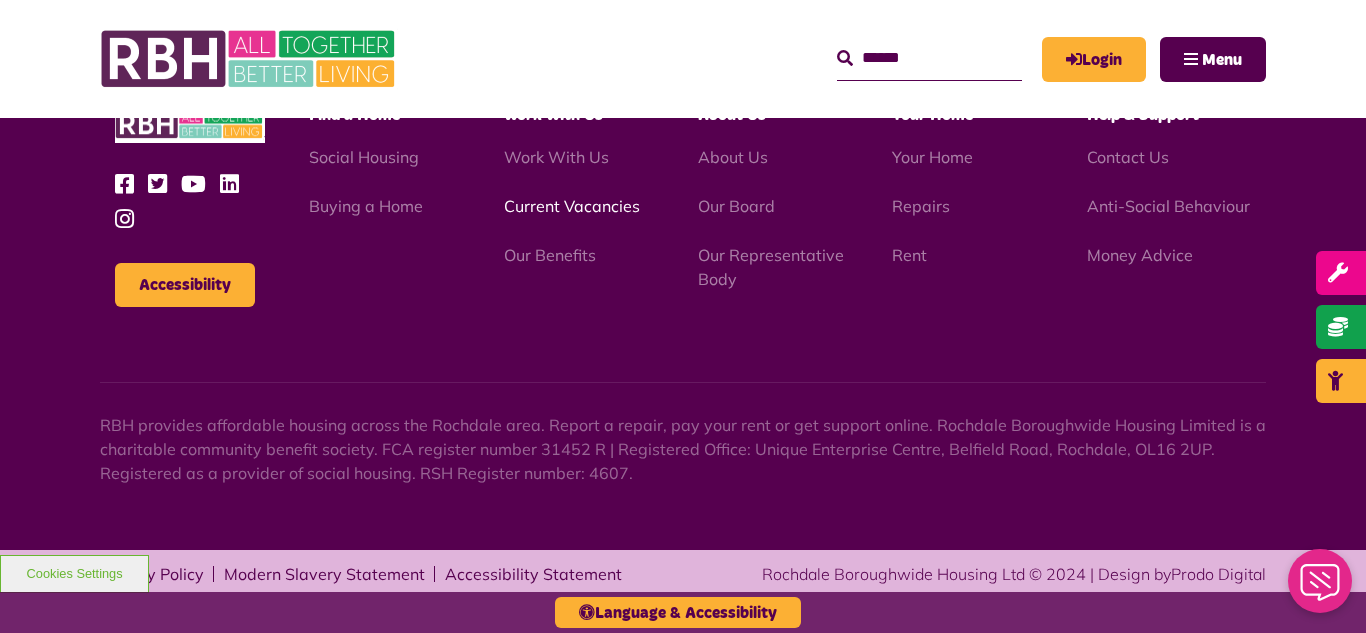 click on "Current Vacancies" at bounding box center [572, 206] 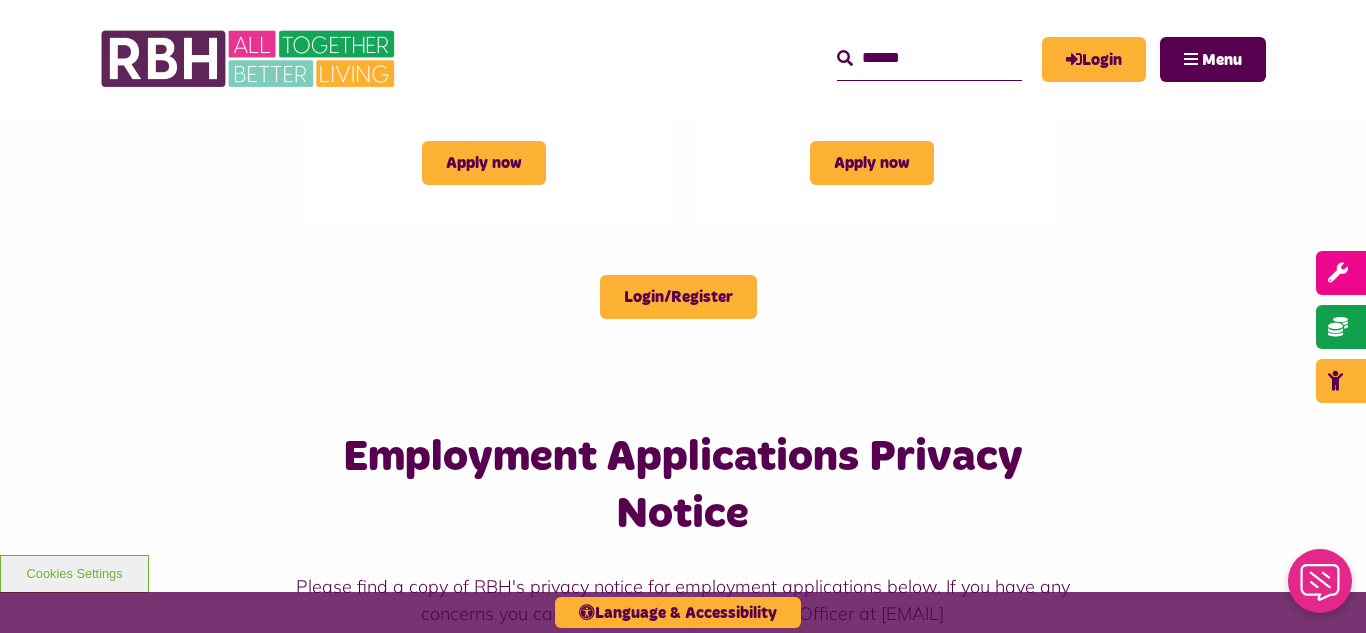 scroll, scrollTop: 1680, scrollLeft: 0, axis: vertical 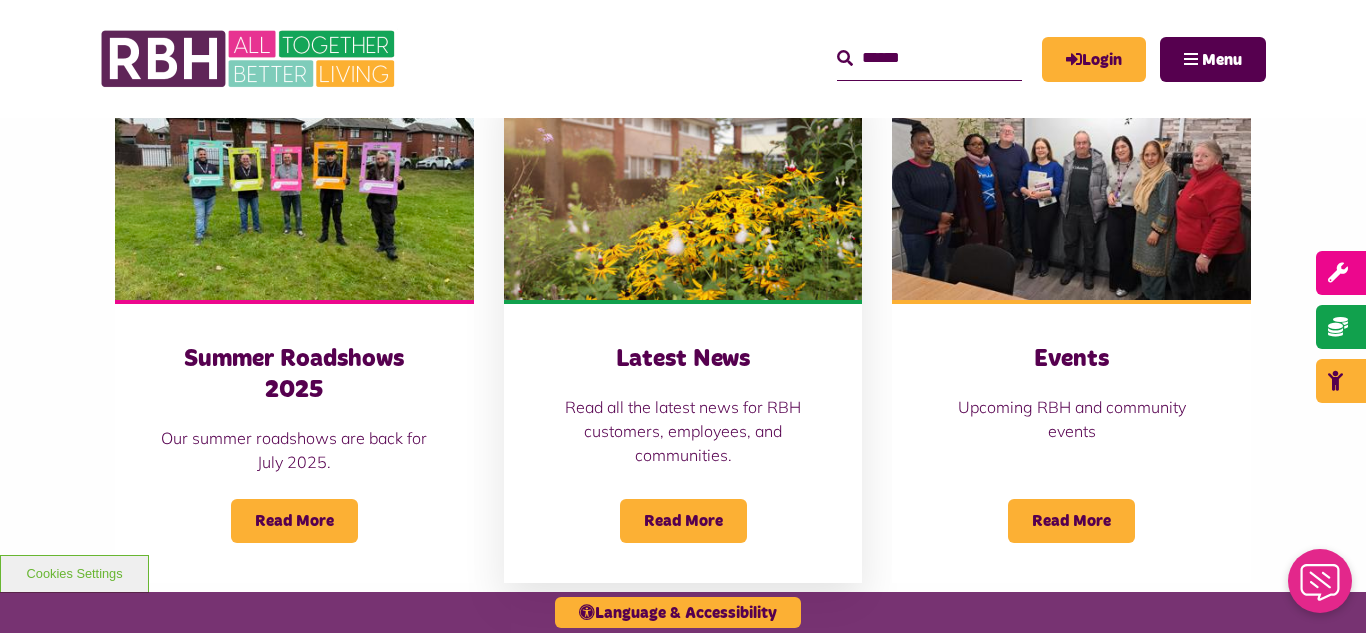 click at bounding box center (683, 188) 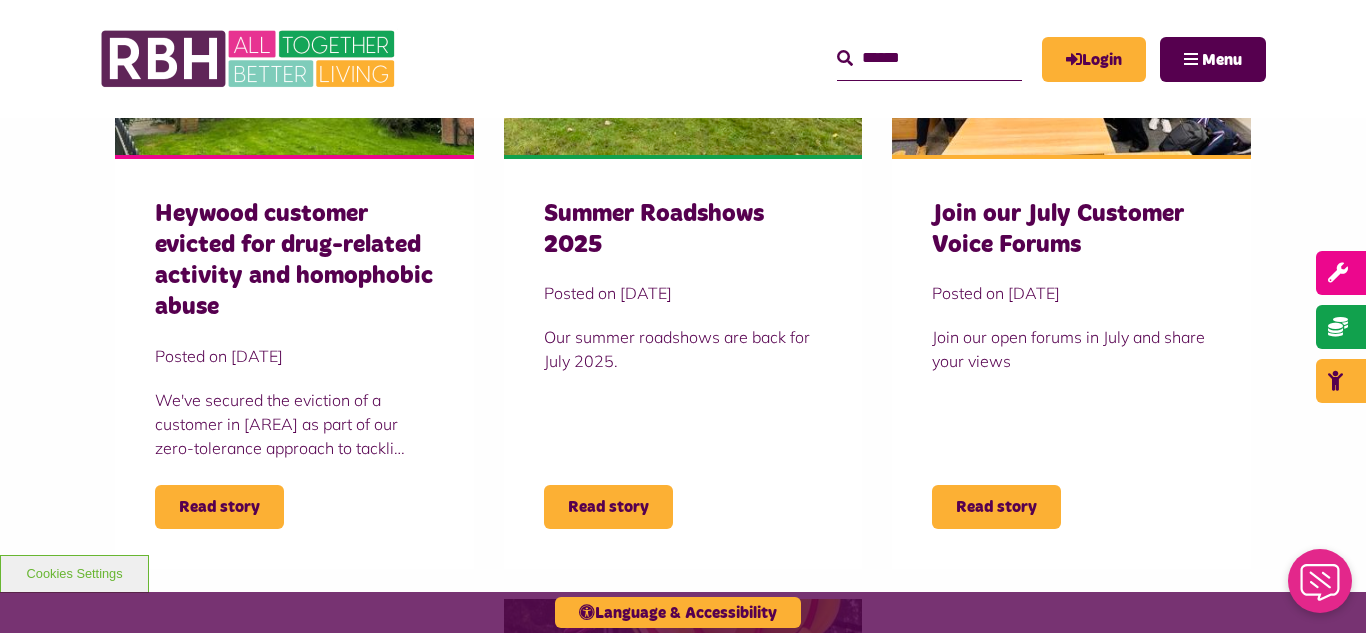 scroll, scrollTop: 720, scrollLeft: 0, axis: vertical 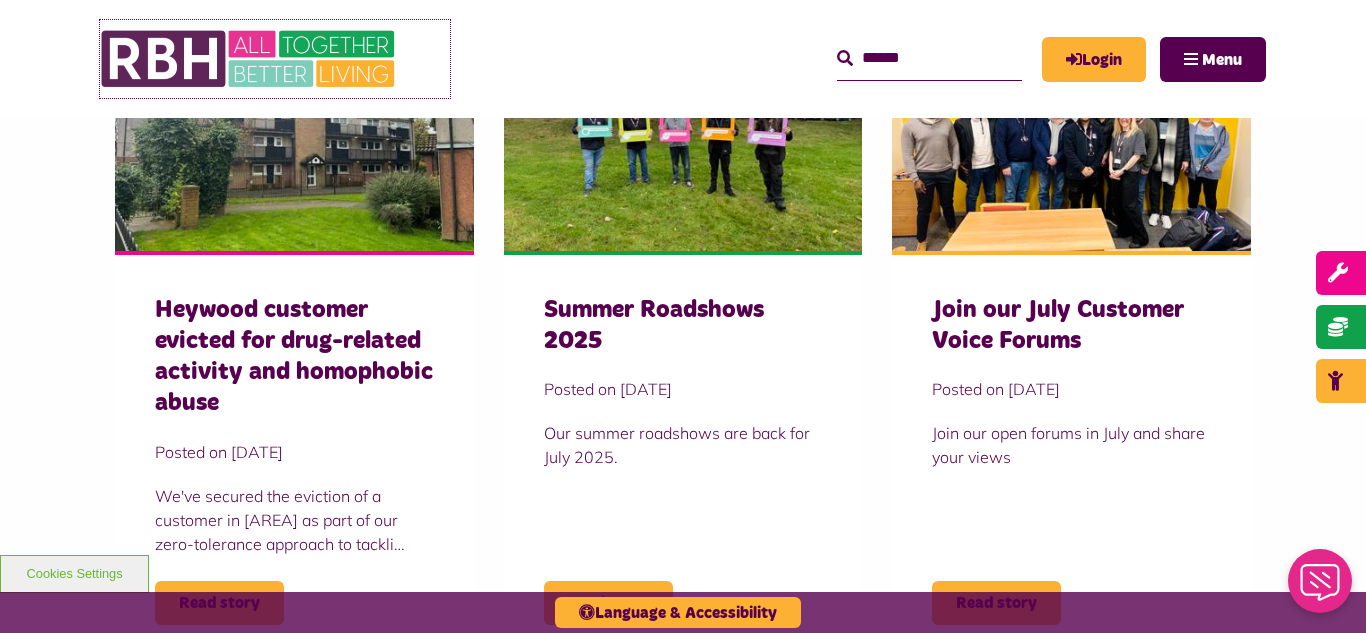 click at bounding box center [250, 59] 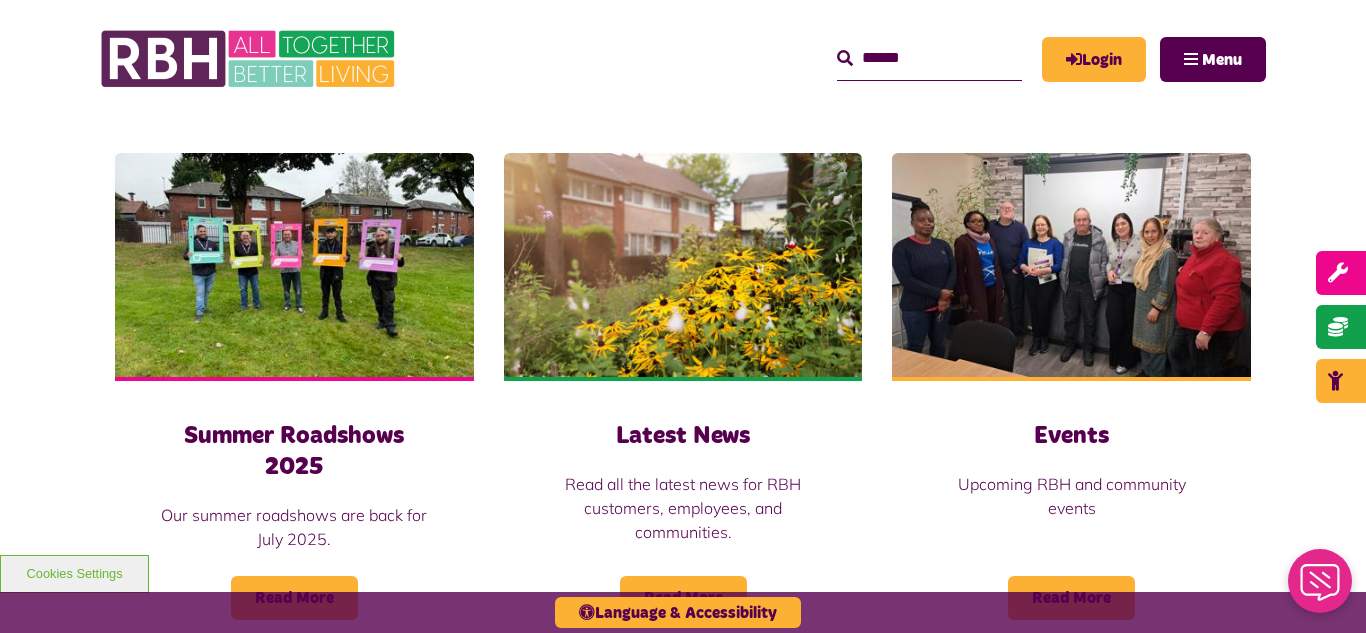 scroll, scrollTop: 1360, scrollLeft: 0, axis: vertical 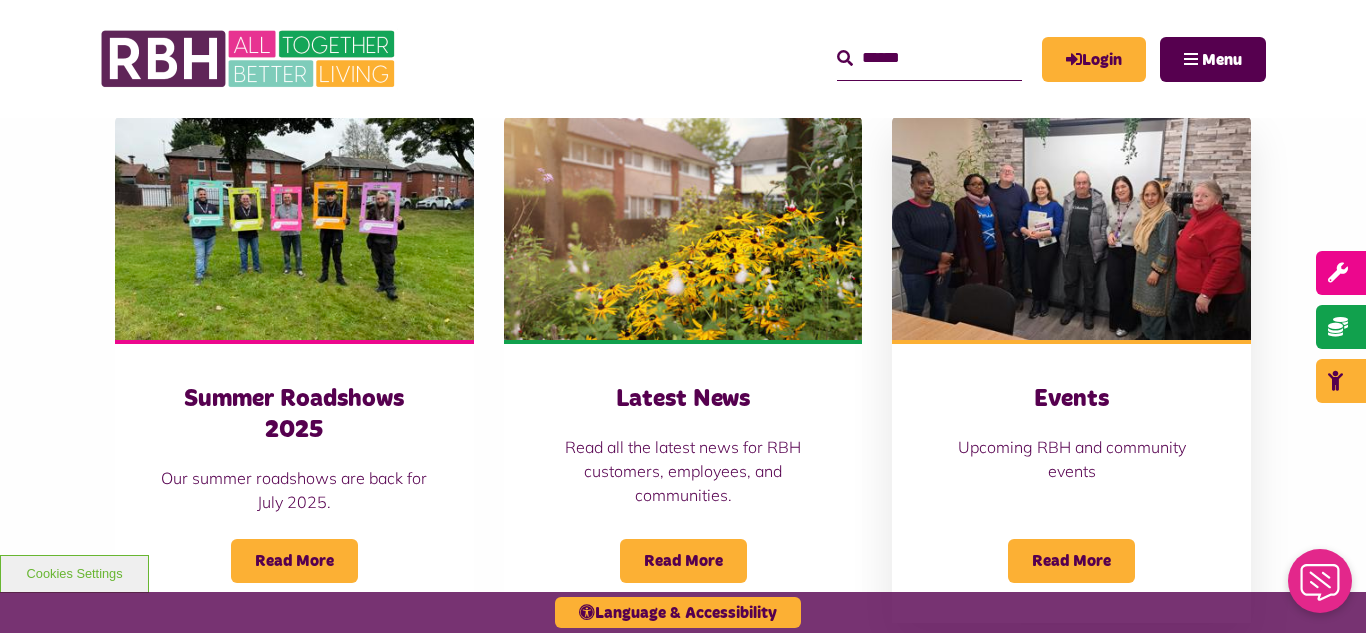 click at bounding box center (1071, 228) 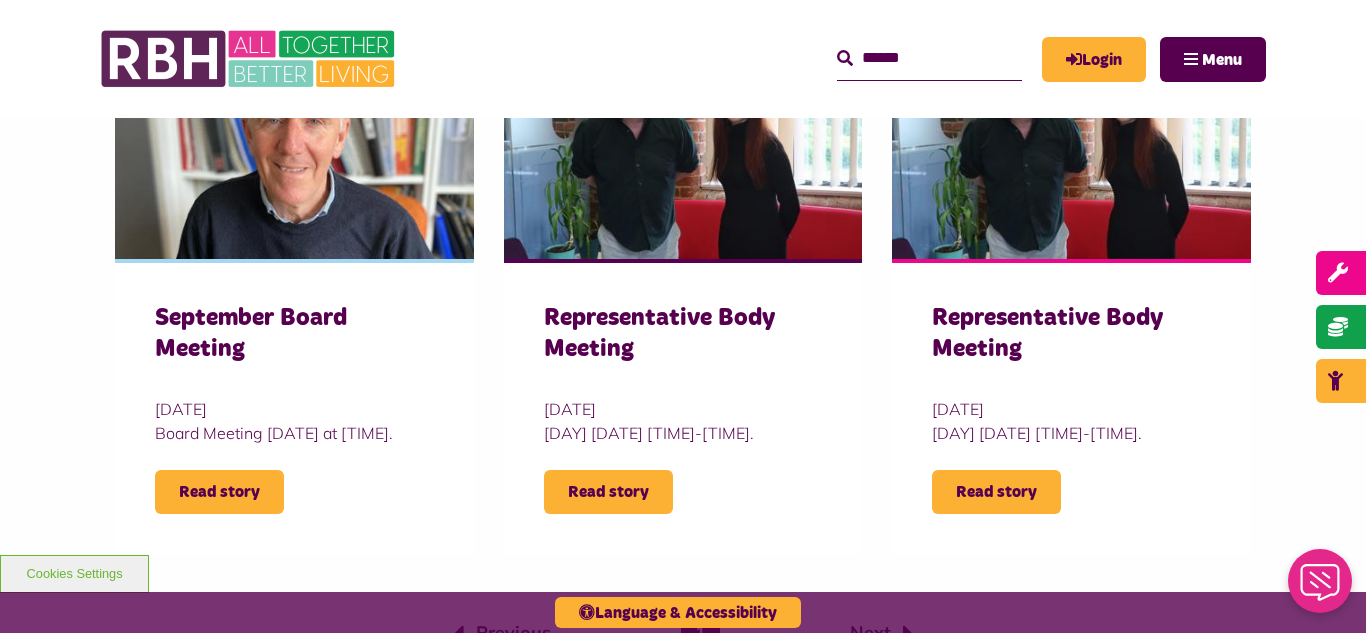 scroll, scrollTop: 1320, scrollLeft: 0, axis: vertical 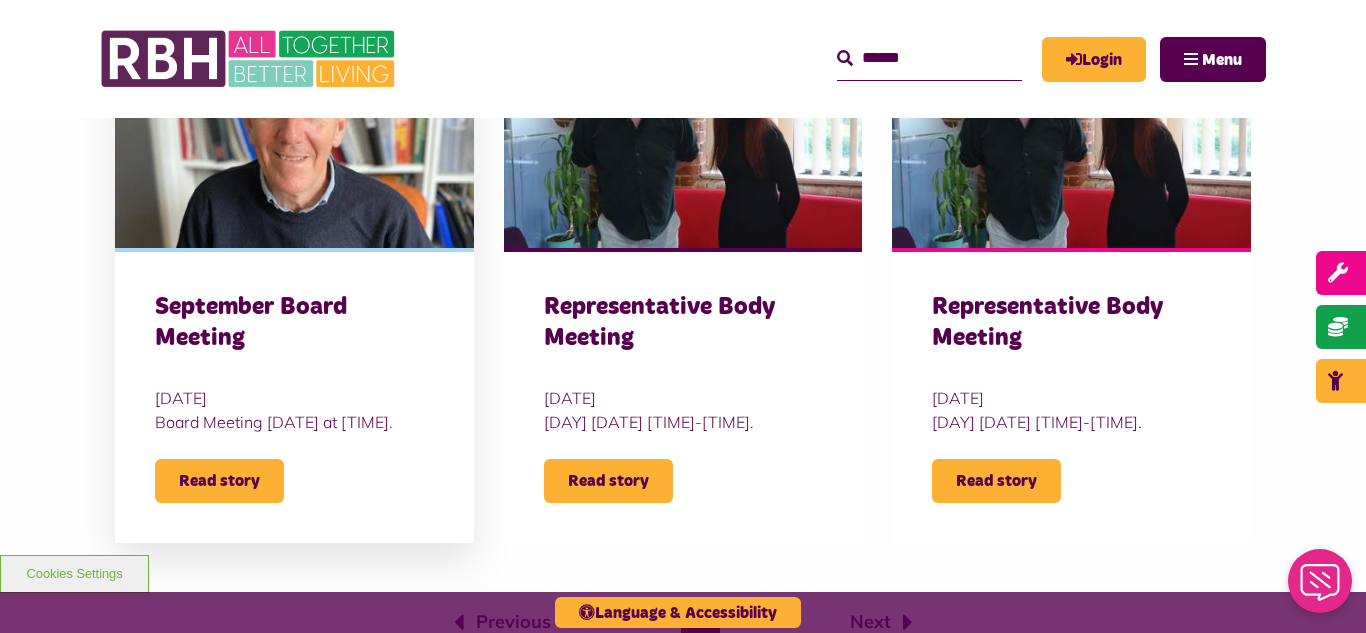 click at bounding box center (294, 136) 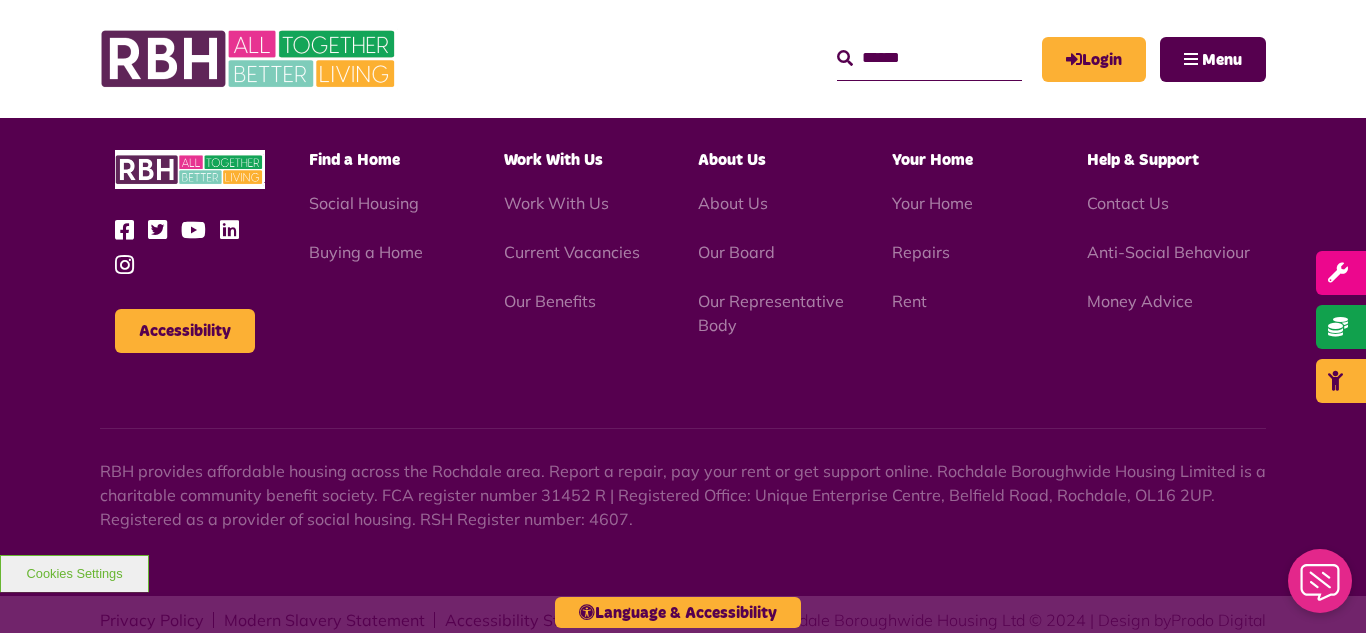 scroll, scrollTop: 911, scrollLeft: 0, axis: vertical 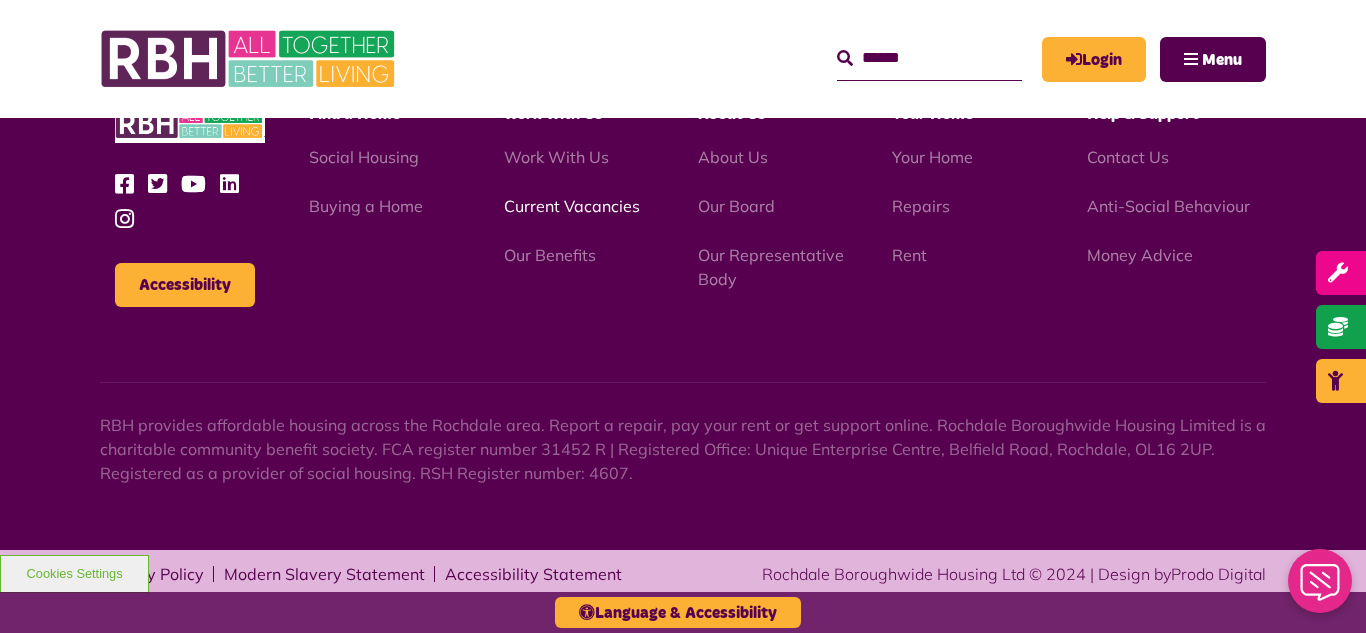 click on "Current Vacancies" at bounding box center (572, 206) 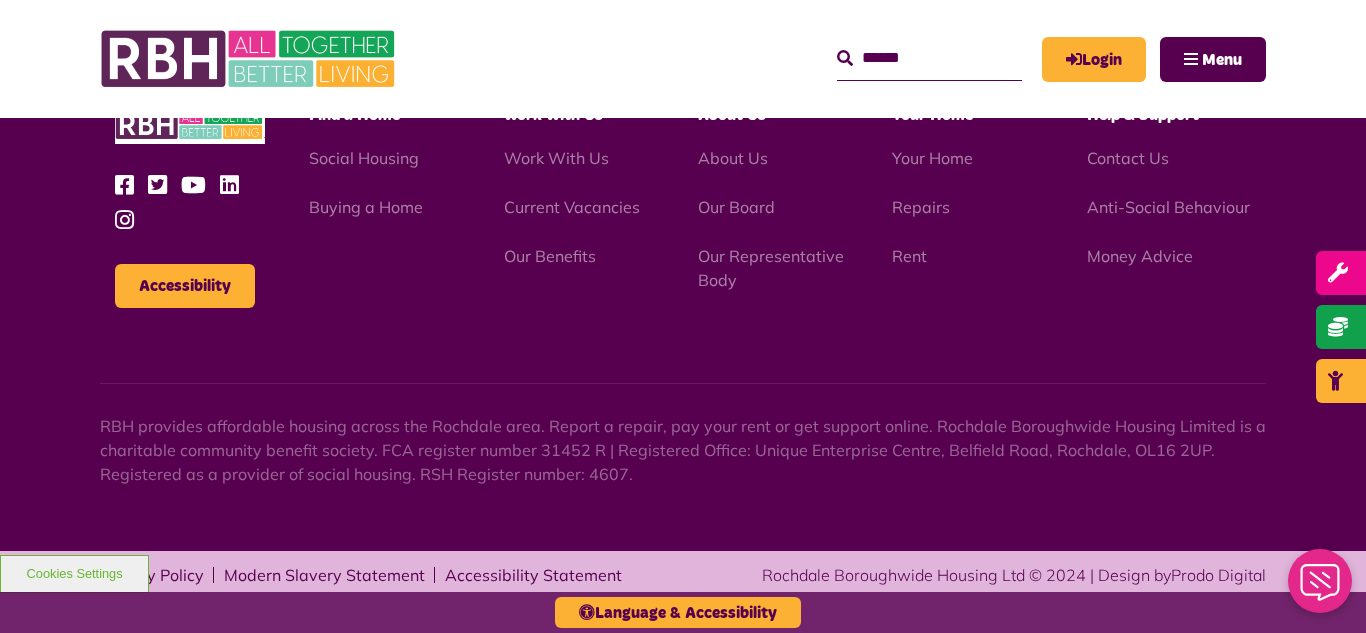 scroll, scrollTop: 2886, scrollLeft: 0, axis: vertical 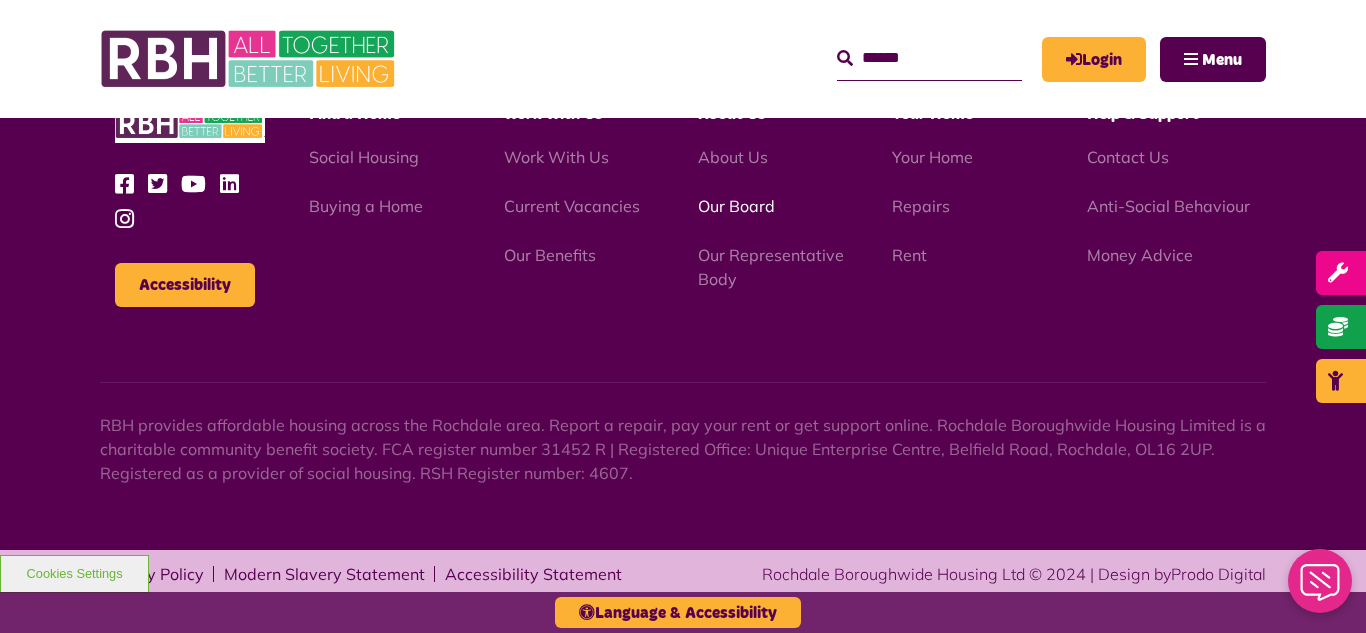click on "Our Board" at bounding box center (736, 206) 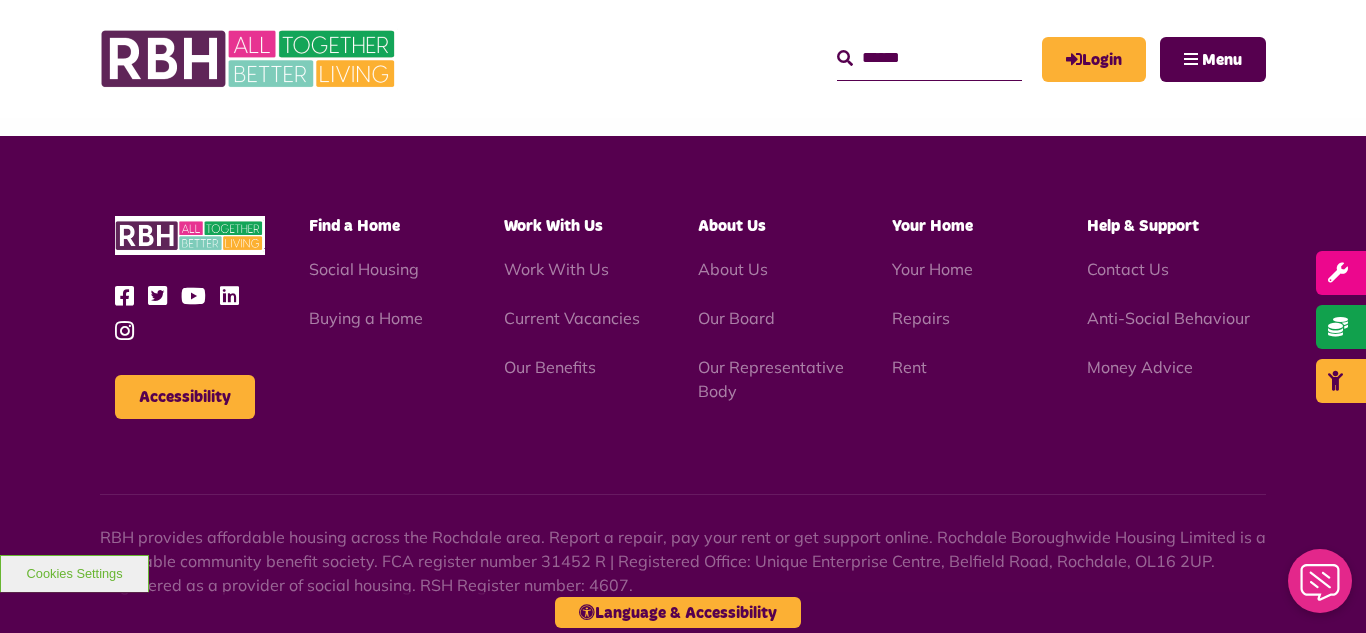 scroll, scrollTop: 5252, scrollLeft: 0, axis: vertical 